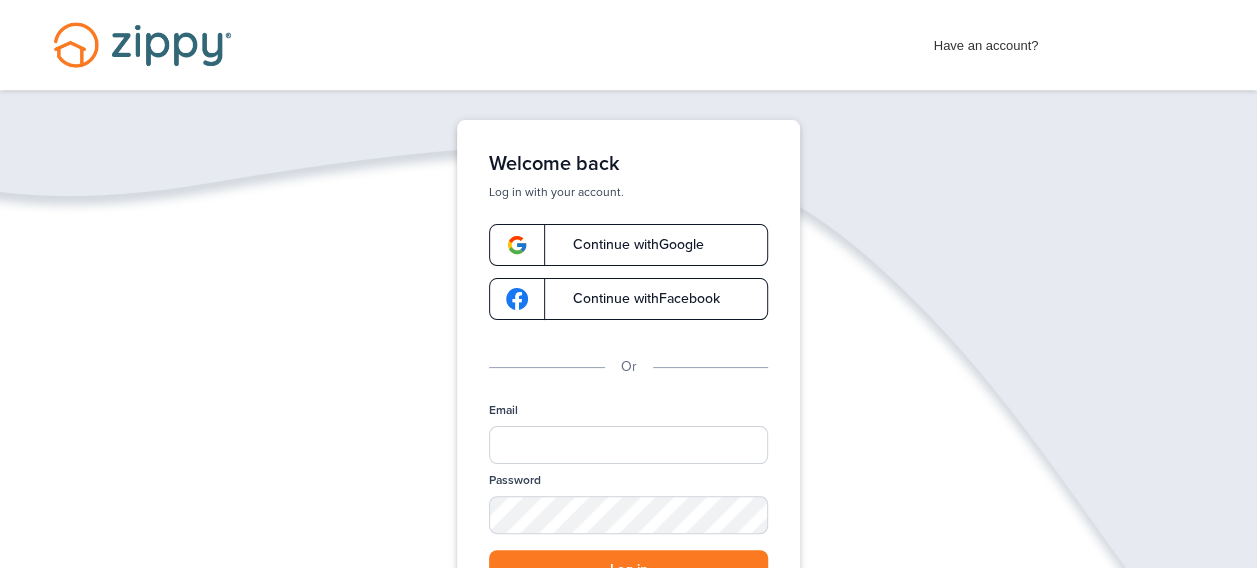 scroll, scrollTop: 100, scrollLeft: 0, axis: vertical 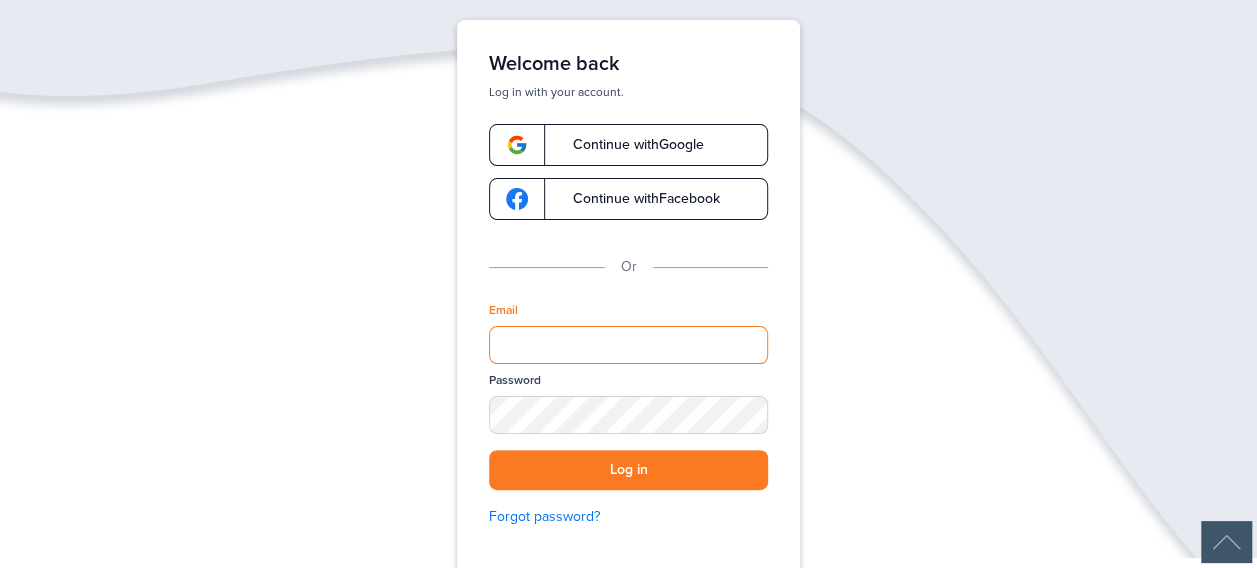 click on "Email" at bounding box center (628, 345) 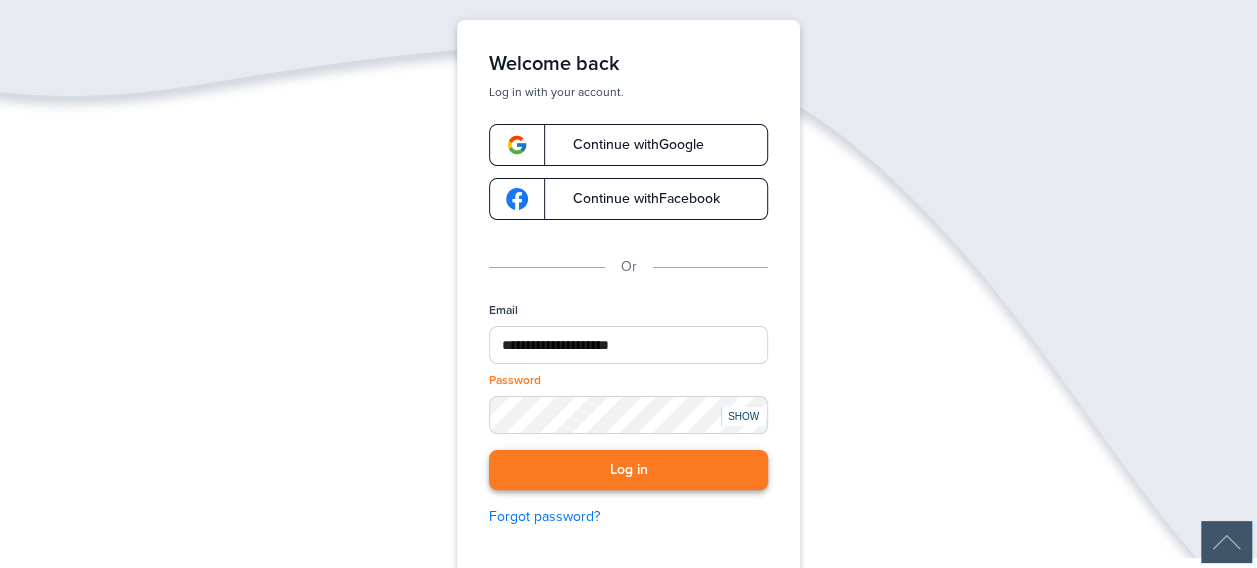 click on "Log in" at bounding box center (628, 470) 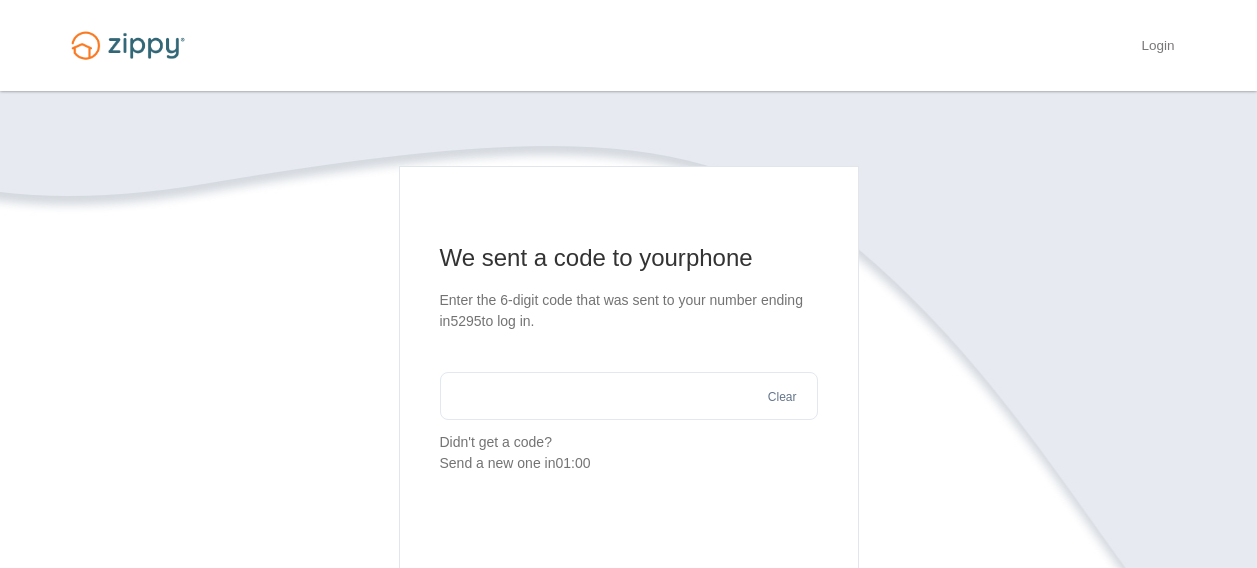 scroll, scrollTop: 0, scrollLeft: 0, axis: both 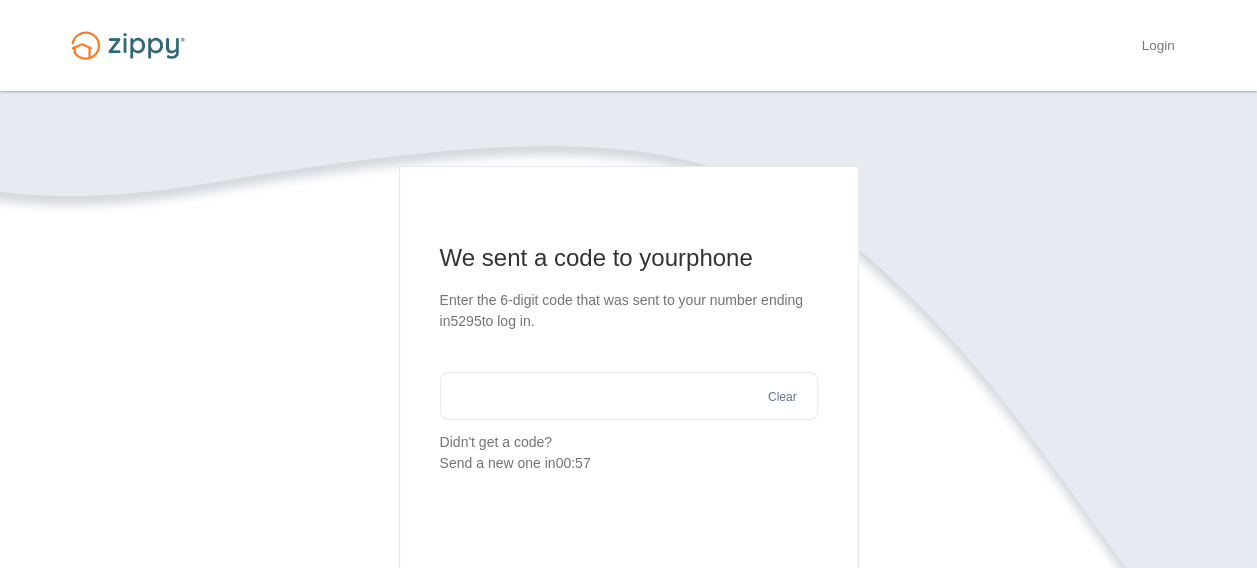 click at bounding box center (629, 396) 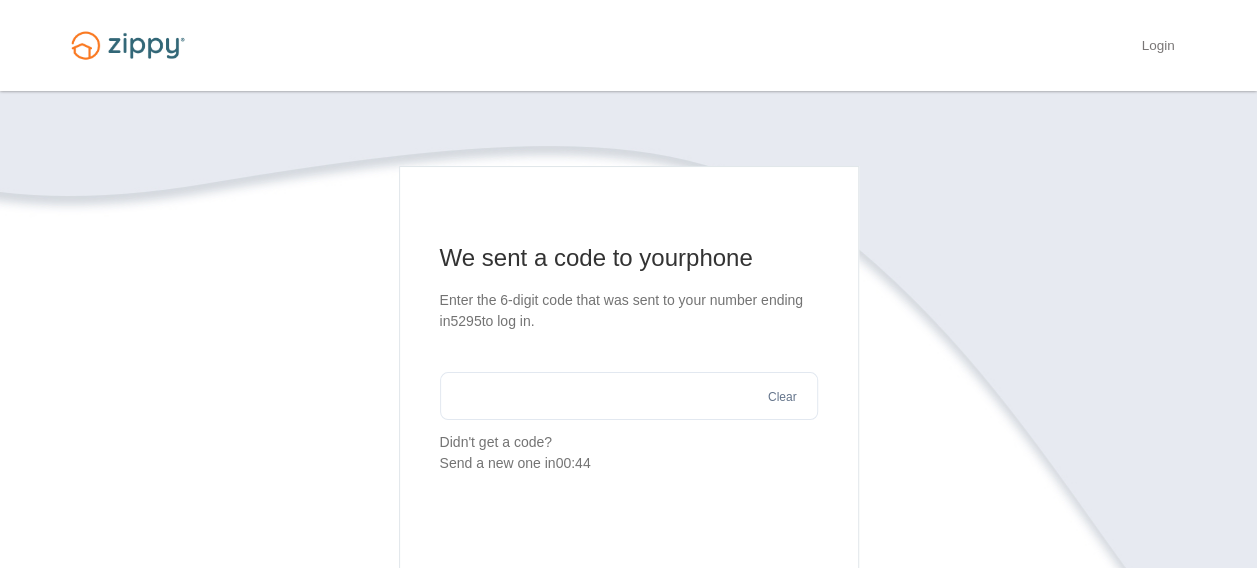 click at bounding box center [629, 396] 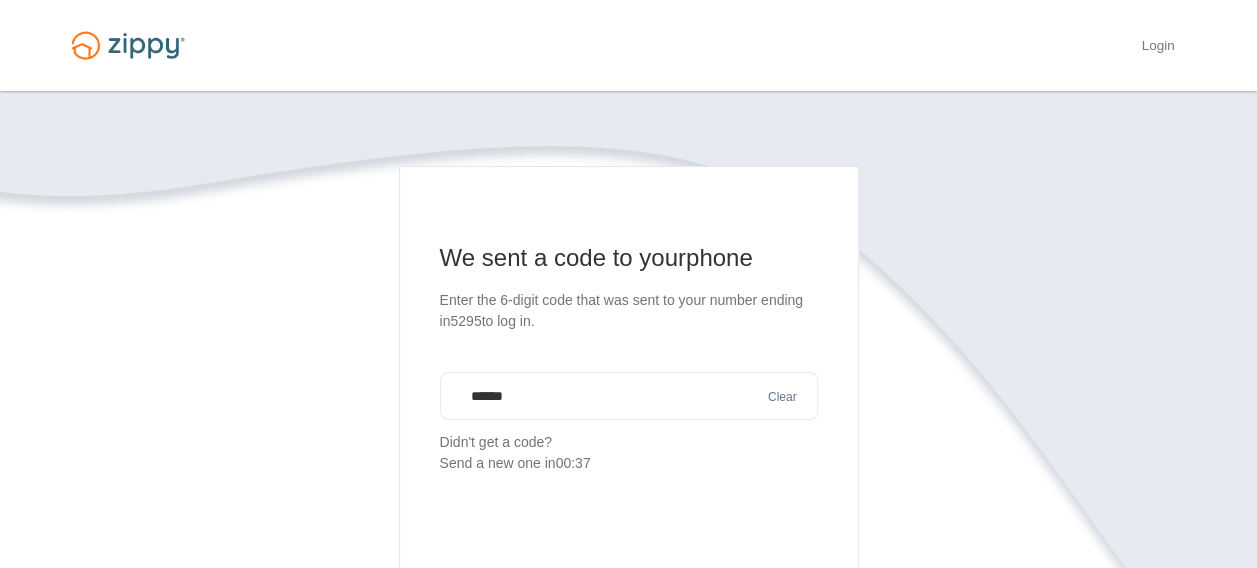 type on "******" 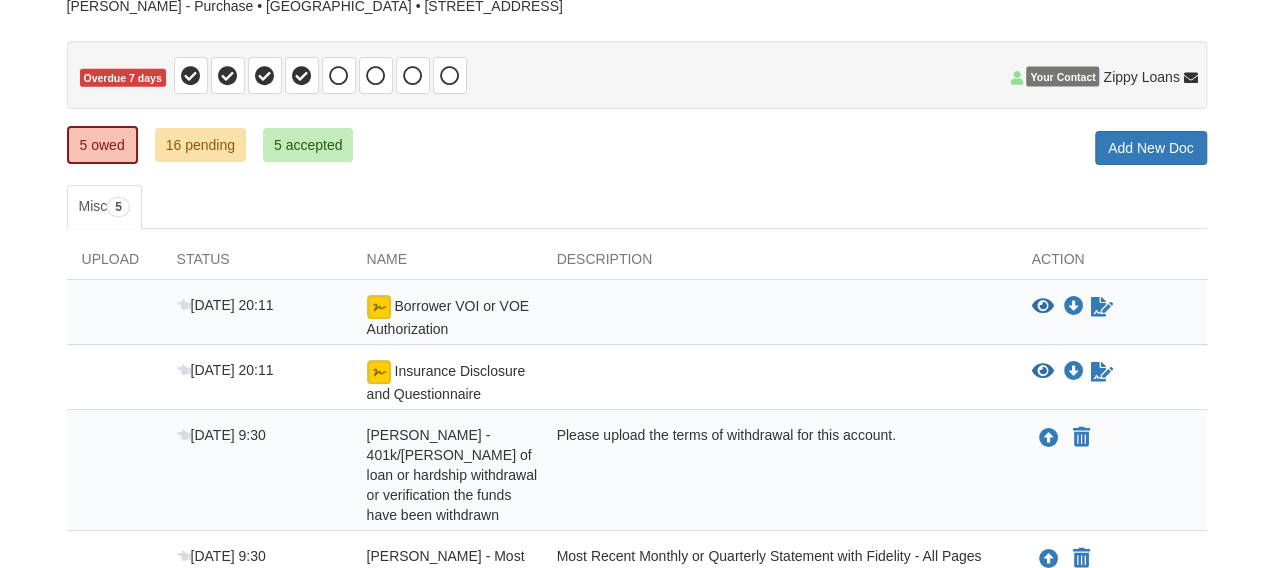 scroll, scrollTop: 200, scrollLeft: 0, axis: vertical 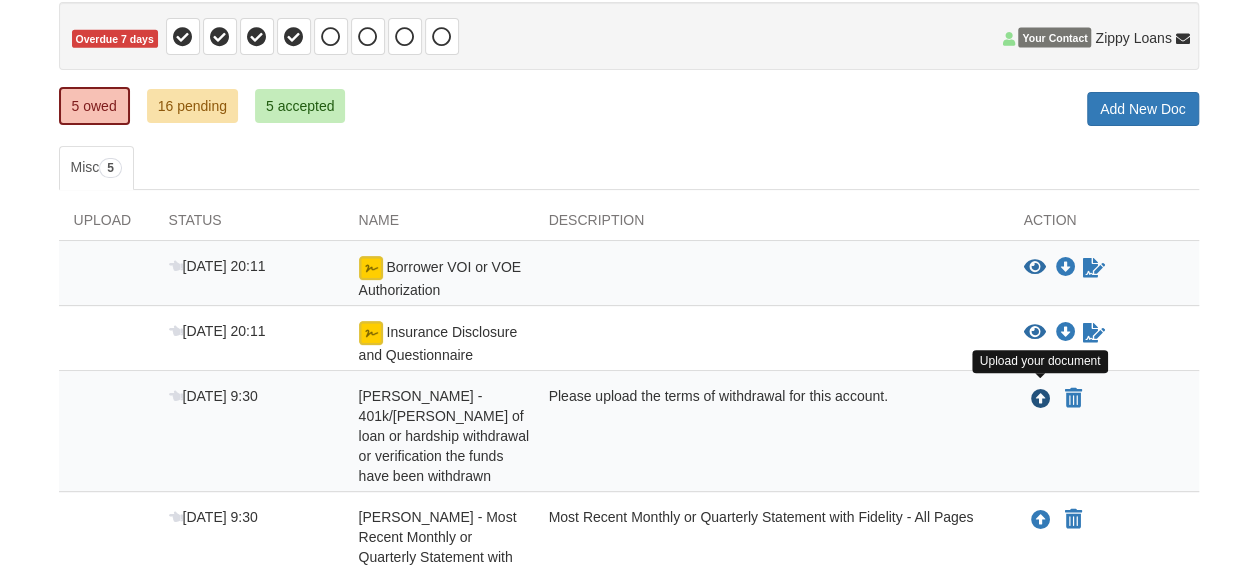 click at bounding box center (1041, 400) 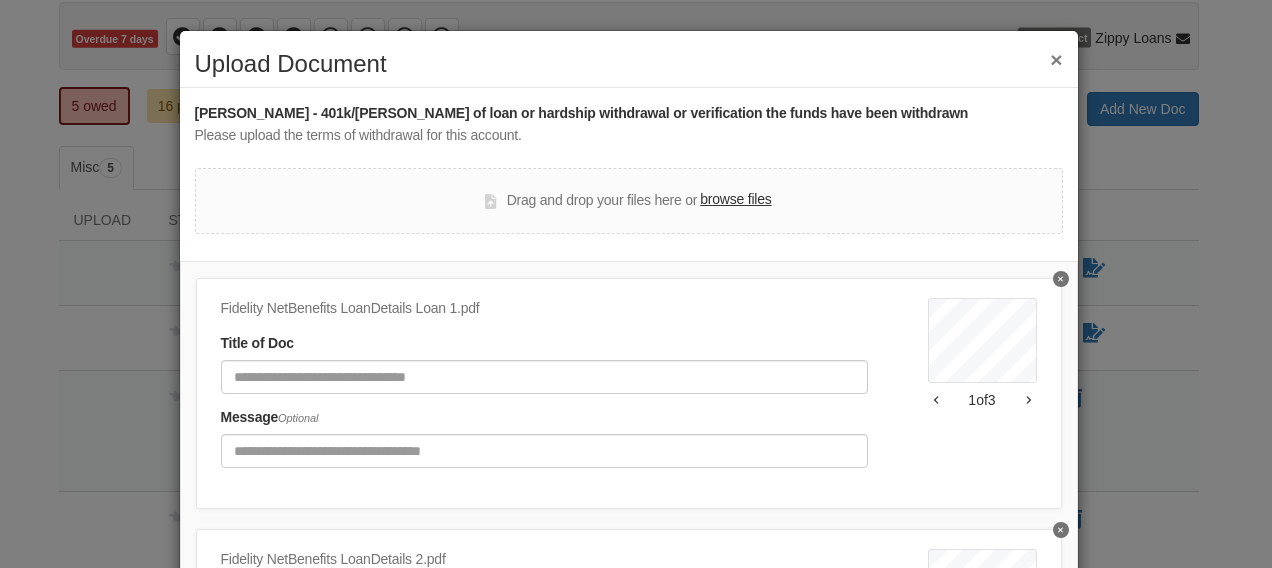 scroll, scrollTop: 0, scrollLeft: 0, axis: both 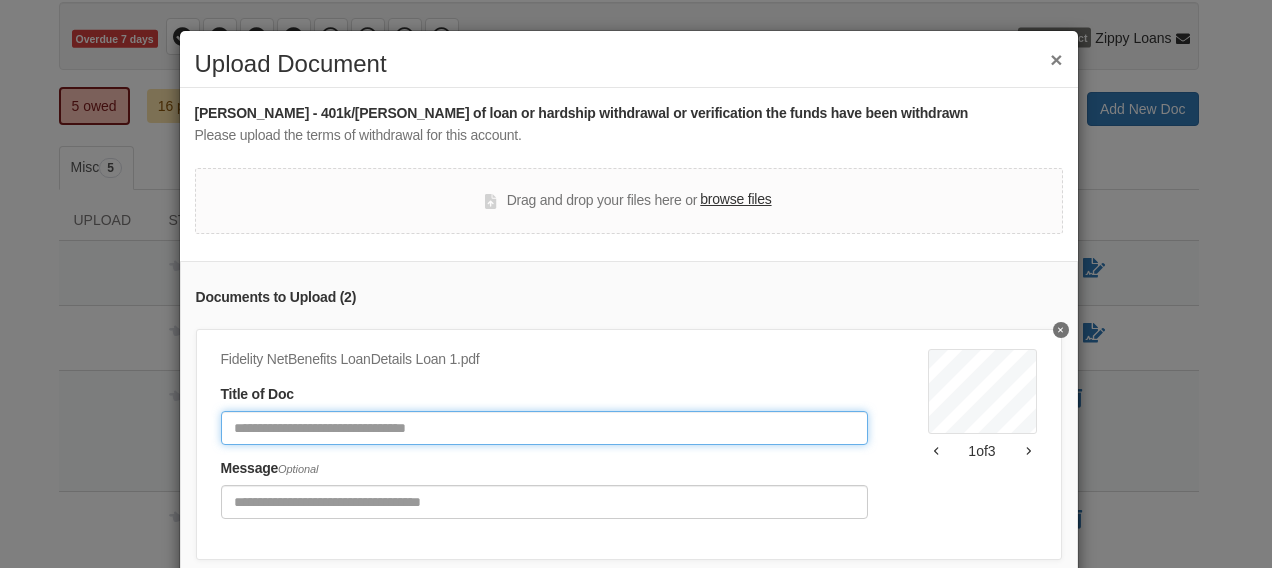 click 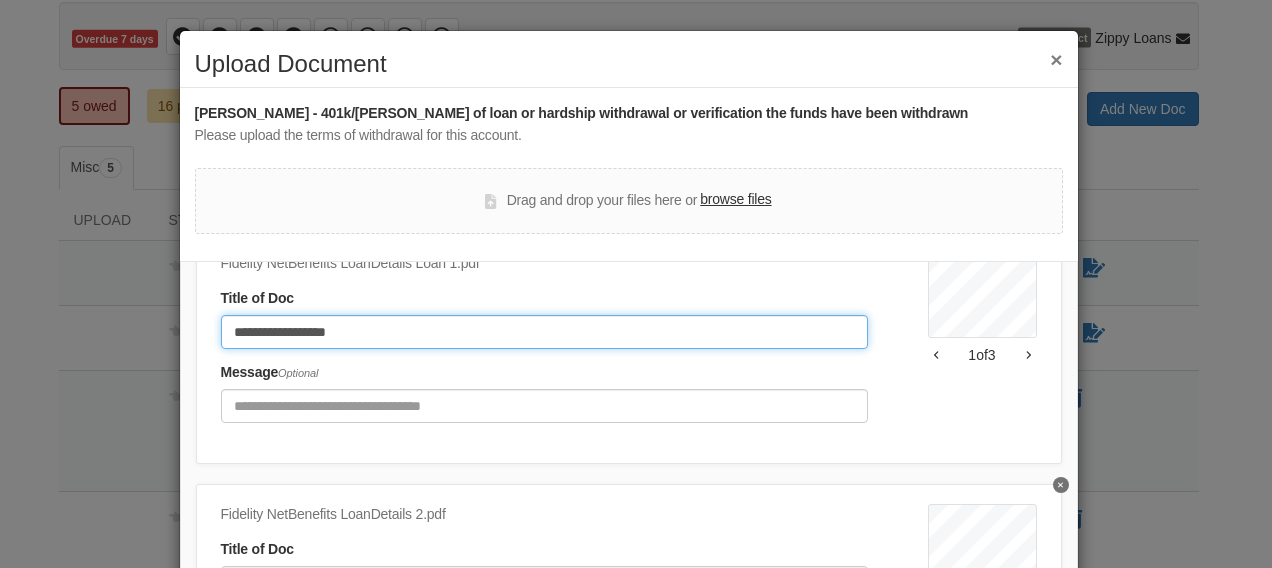 scroll, scrollTop: 109, scrollLeft: 0, axis: vertical 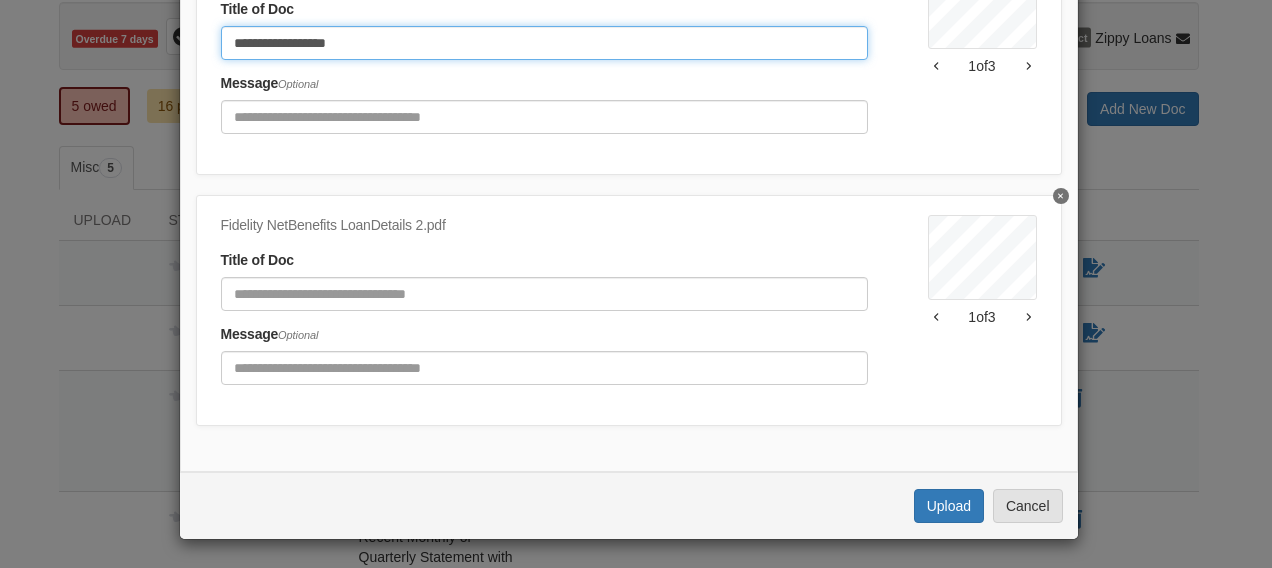 type on "**********" 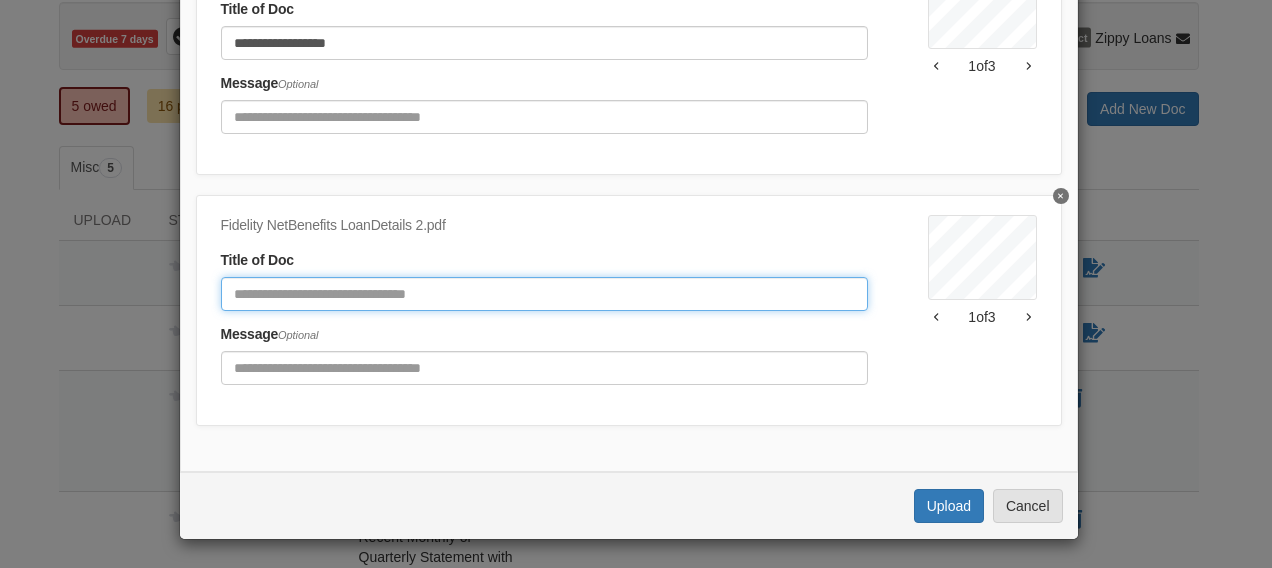 click 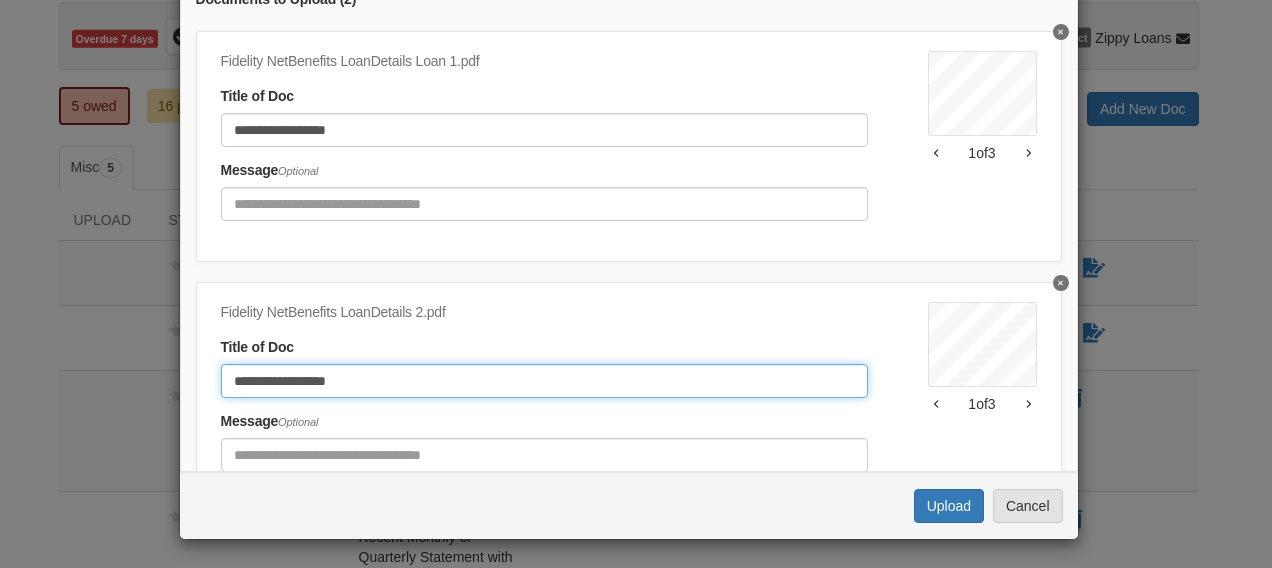 scroll, scrollTop: 0, scrollLeft: 0, axis: both 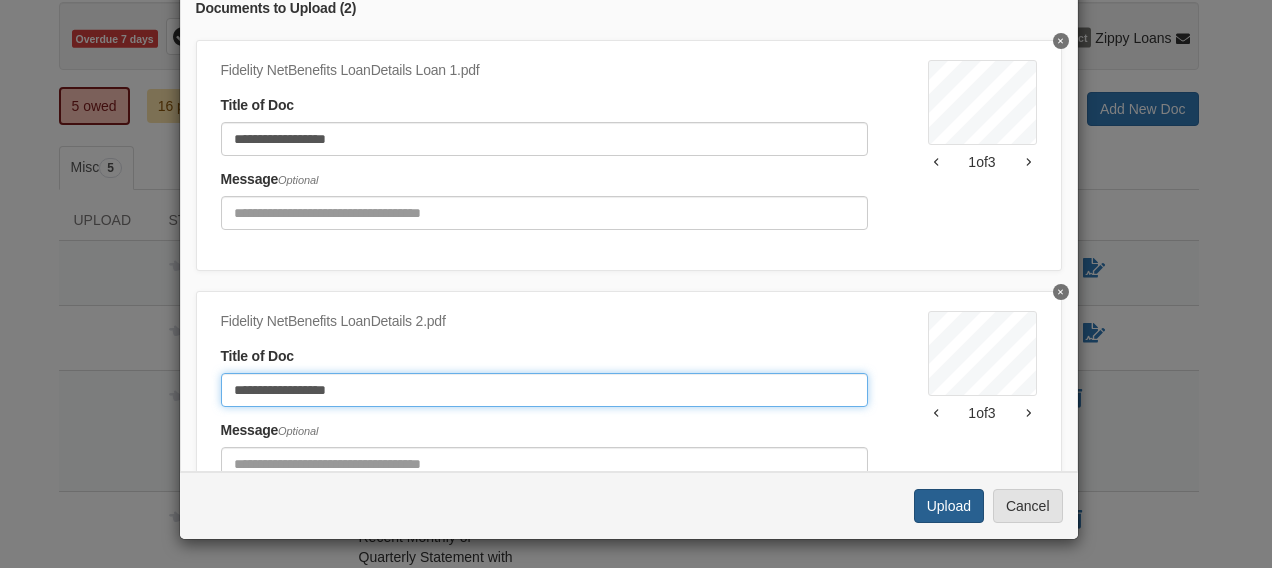 type on "**********" 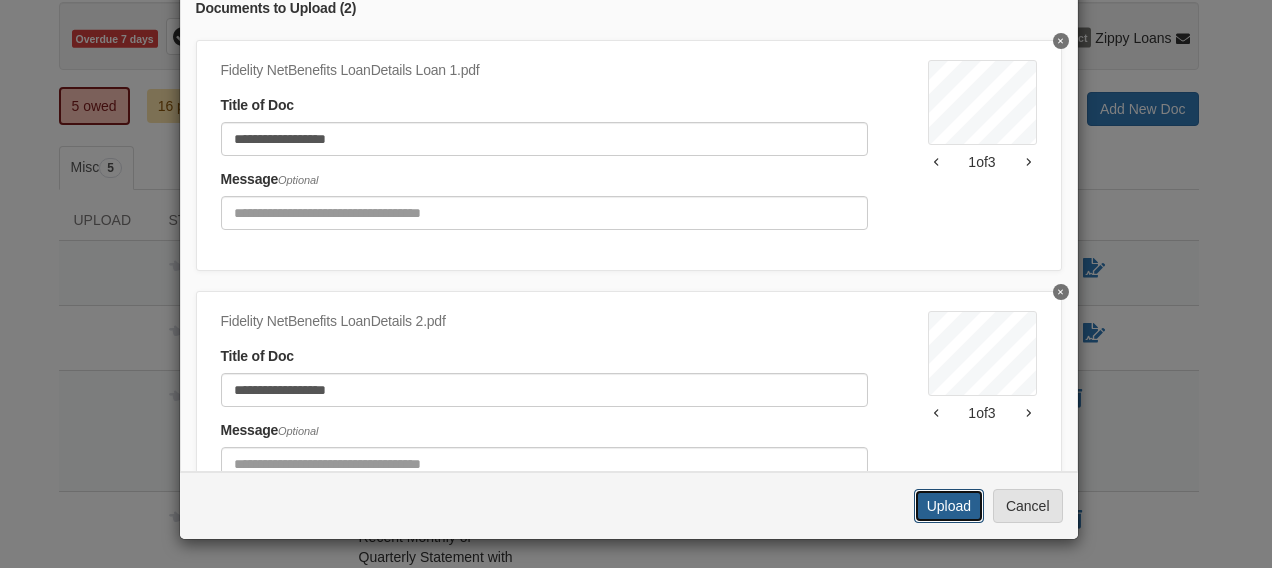 click on "Upload" at bounding box center (949, 506) 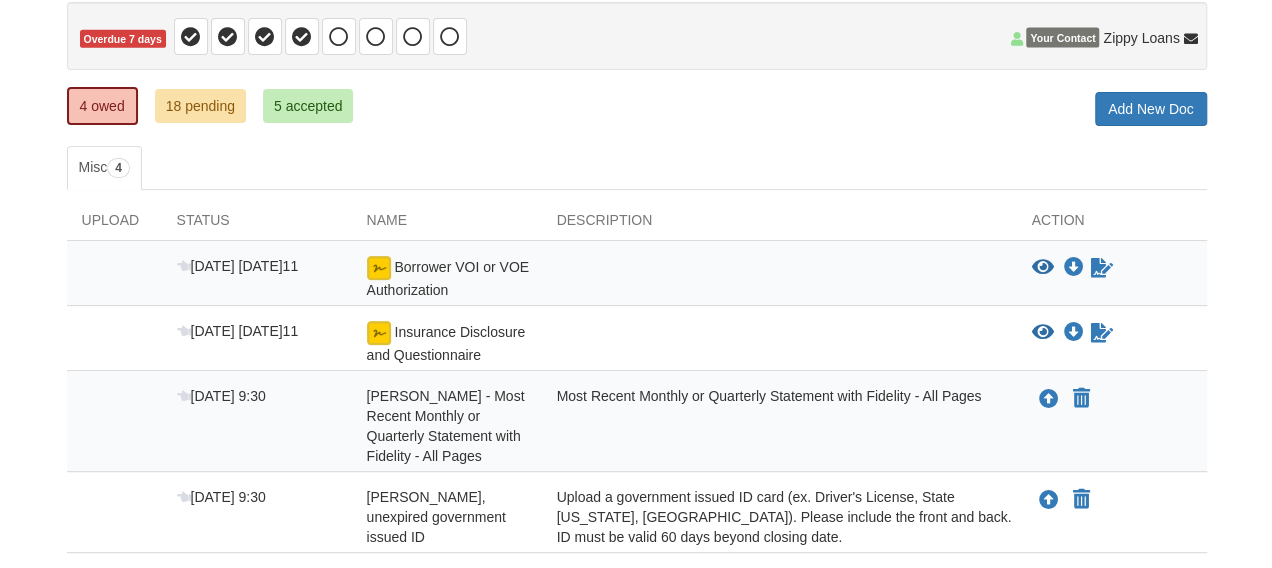 scroll, scrollTop: 300, scrollLeft: 0, axis: vertical 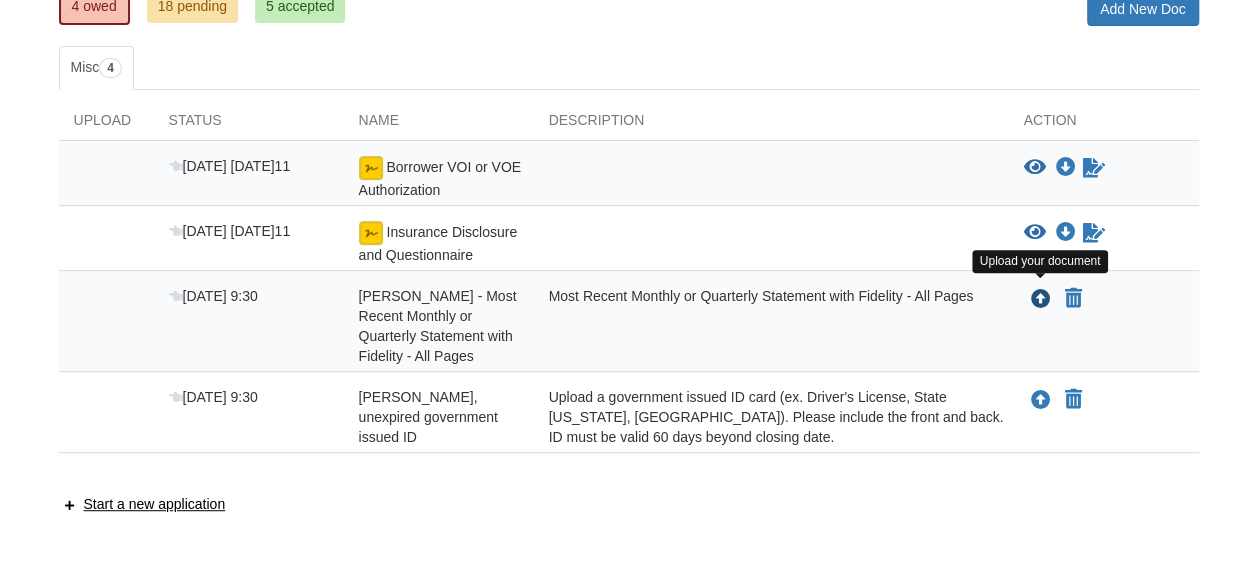 click at bounding box center (1041, 300) 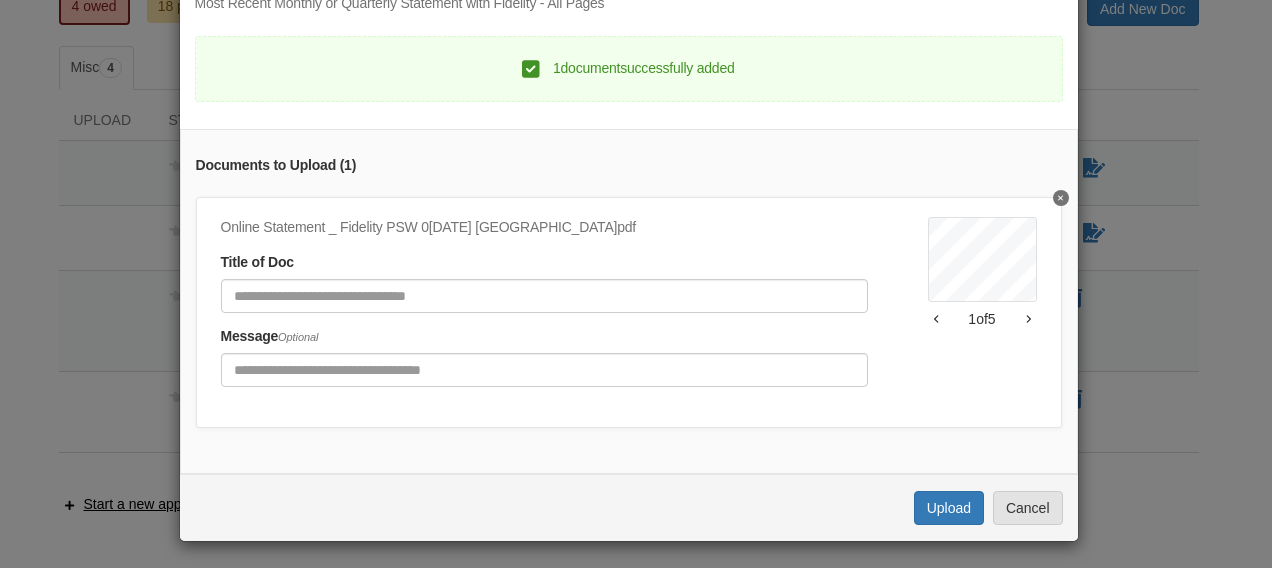 scroll, scrollTop: 148, scrollLeft: 0, axis: vertical 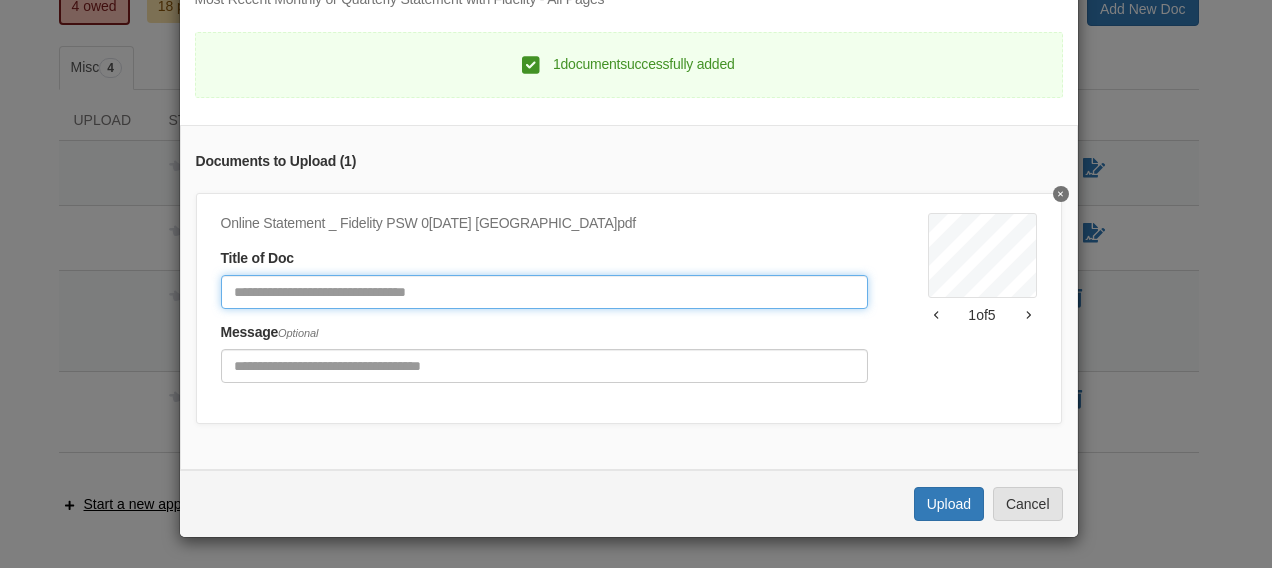 click 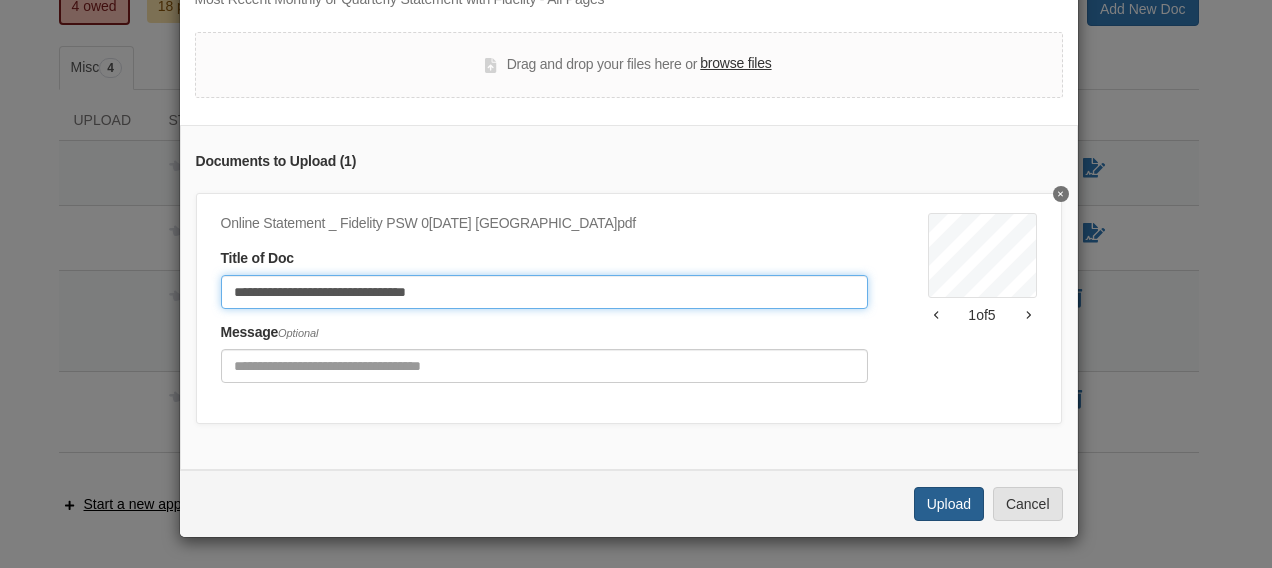 type on "**********" 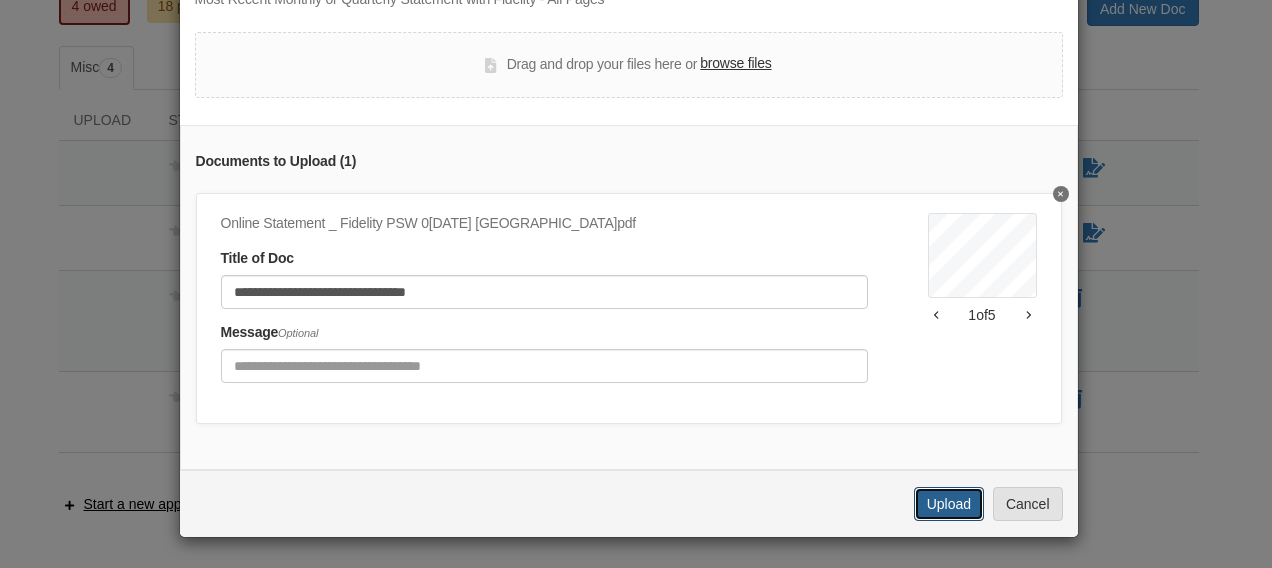 click on "Upload" at bounding box center (949, 504) 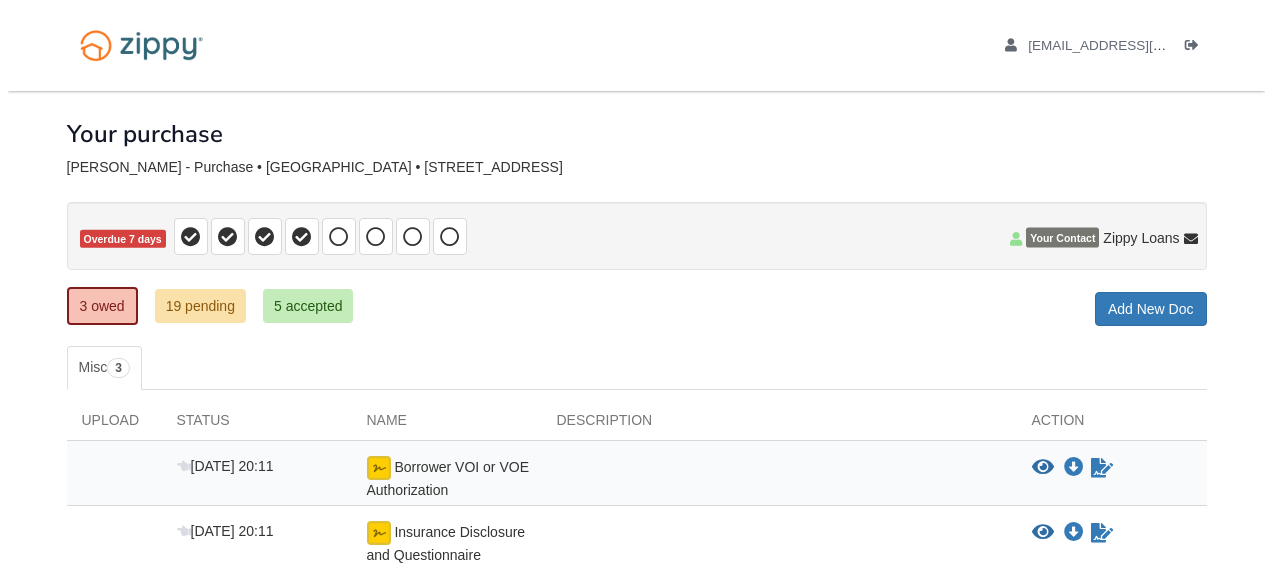 scroll, scrollTop: 289, scrollLeft: 0, axis: vertical 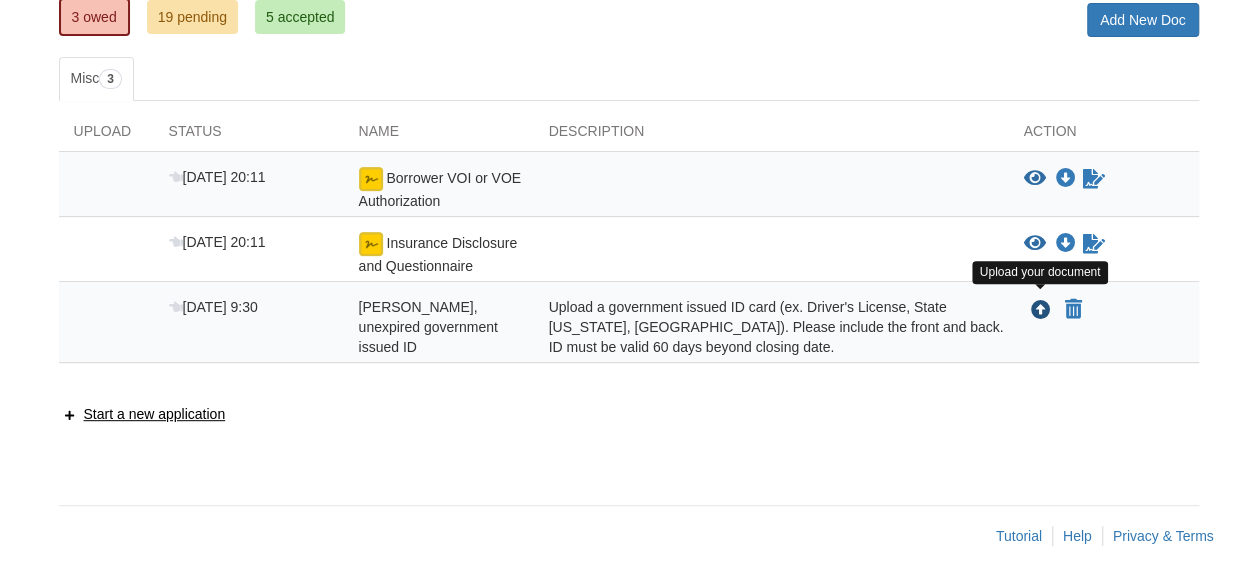 click at bounding box center [1041, 311] 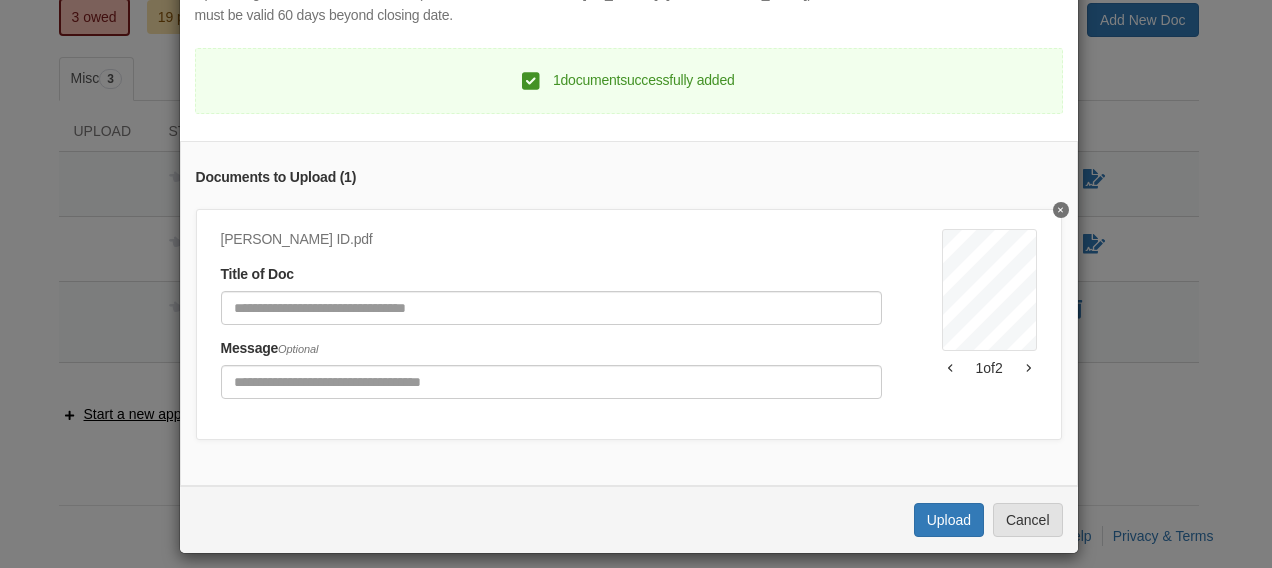 scroll, scrollTop: 170, scrollLeft: 0, axis: vertical 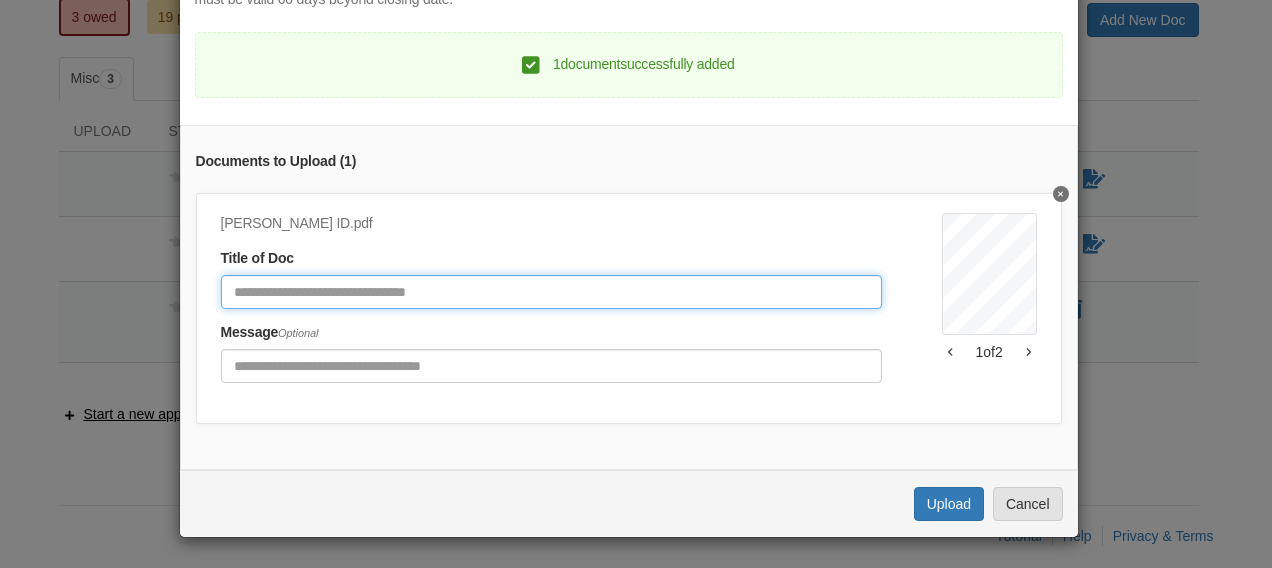 click 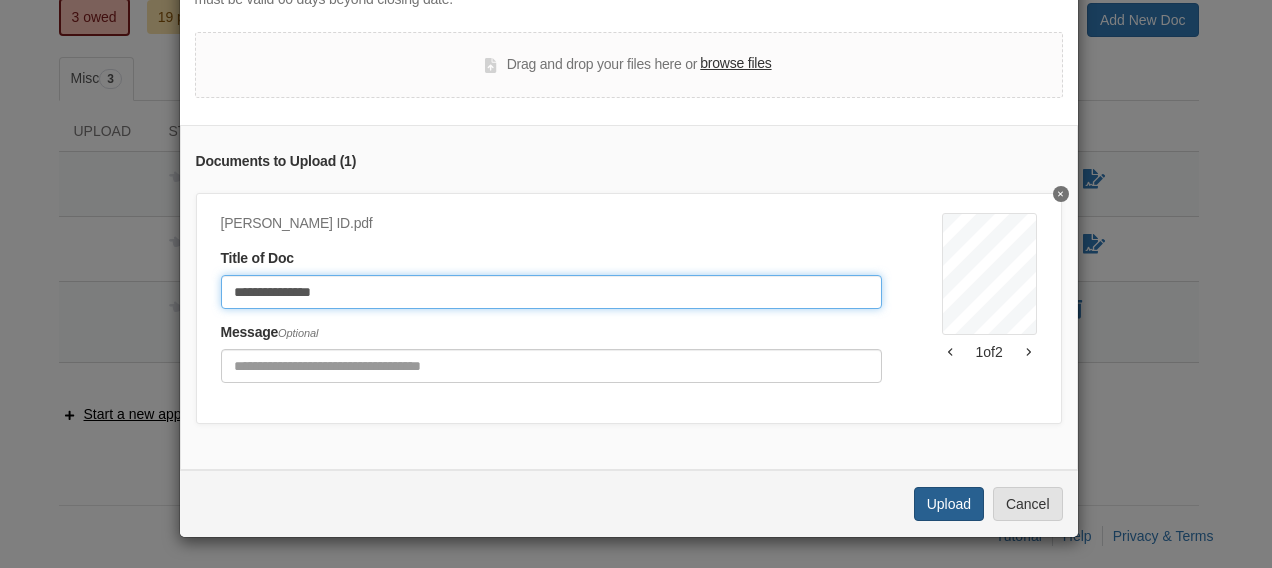 type on "**********" 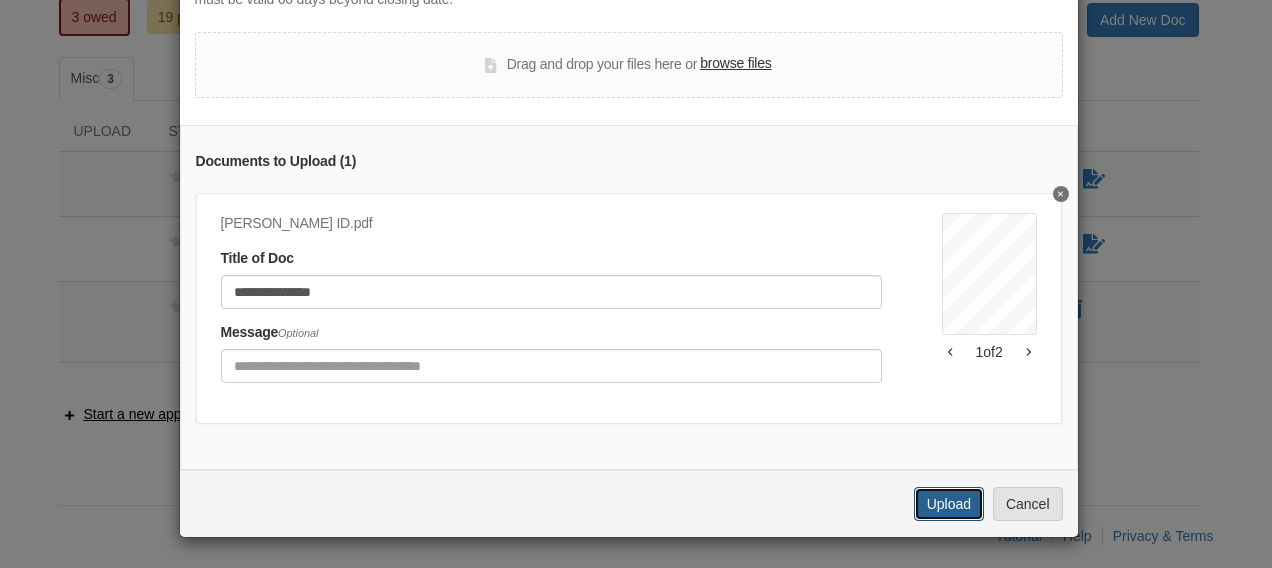 click on "Upload" at bounding box center [949, 504] 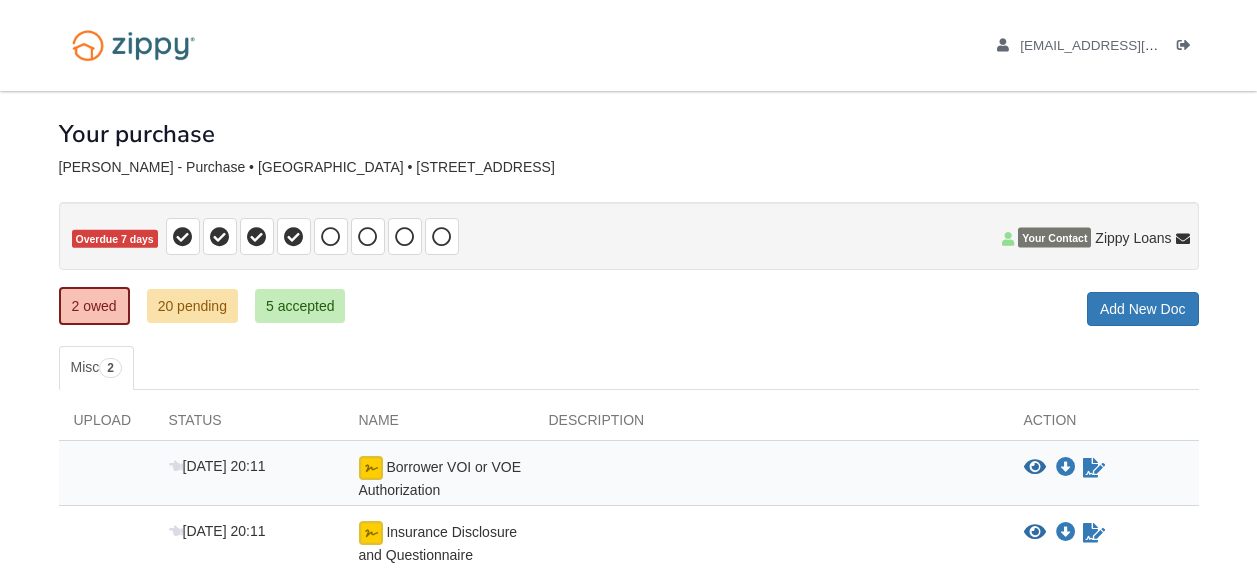 scroll, scrollTop: 220, scrollLeft: 0, axis: vertical 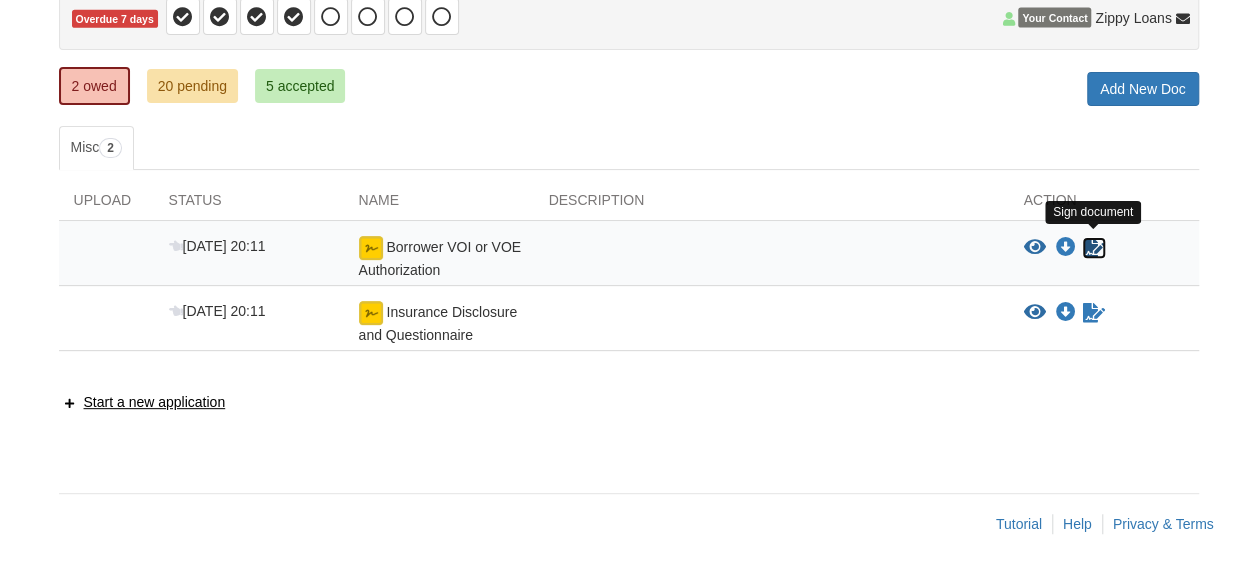 click at bounding box center (1094, 248) 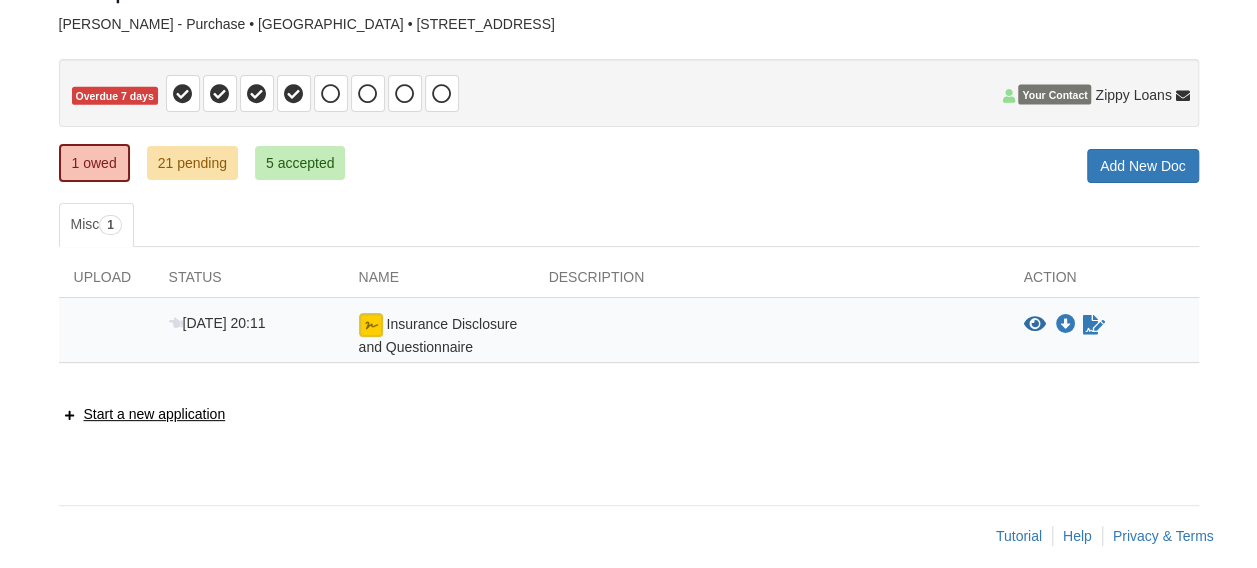 scroll, scrollTop: 156, scrollLeft: 0, axis: vertical 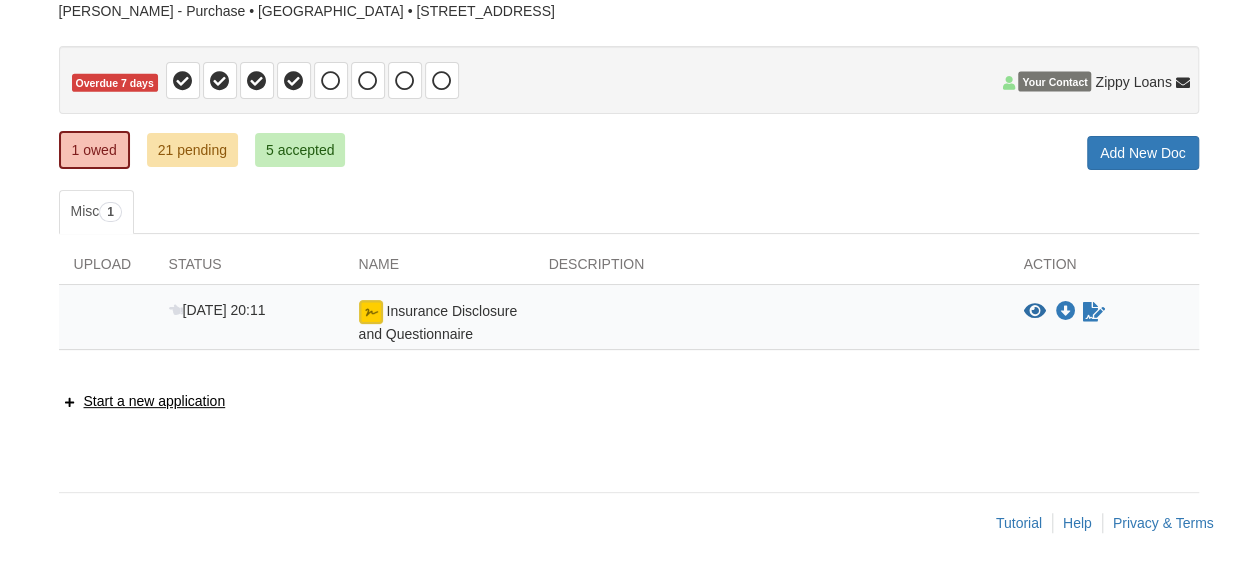 click on "×
×
×
Pending Add Document Notice
document  will be included in the email sent to
Personal Note in Email to
Email Notice
Cancel
Send notice of new request to
Stack & send accepted documents from
Add new document for
Your
purchase" at bounding box center [629, 203] 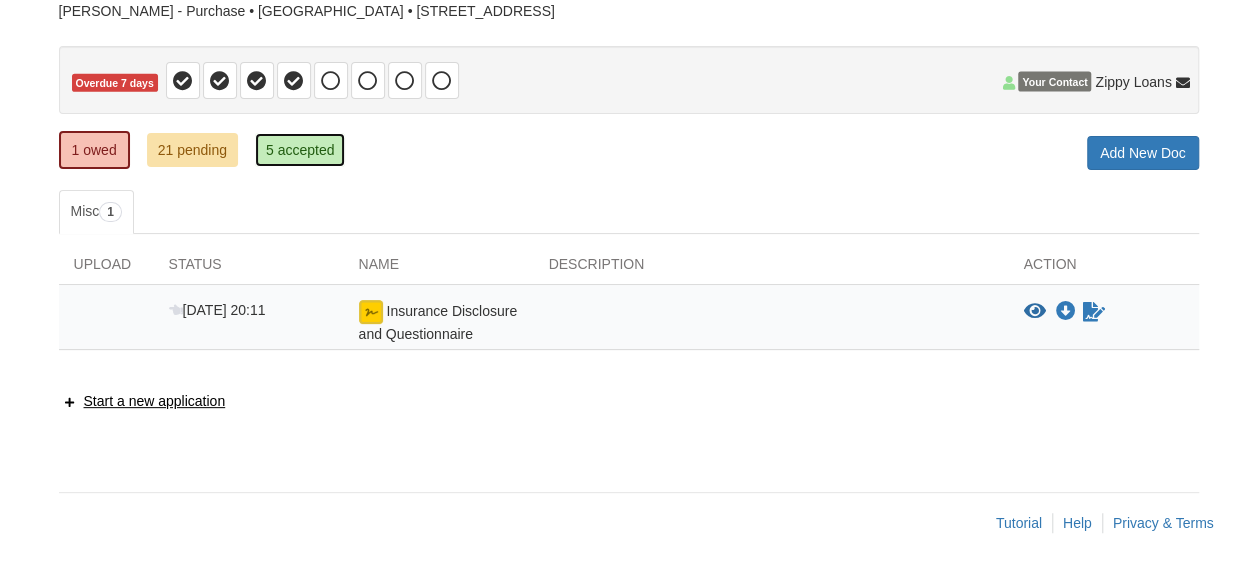 click on "5 accepted" at bounding box center (300, 150) 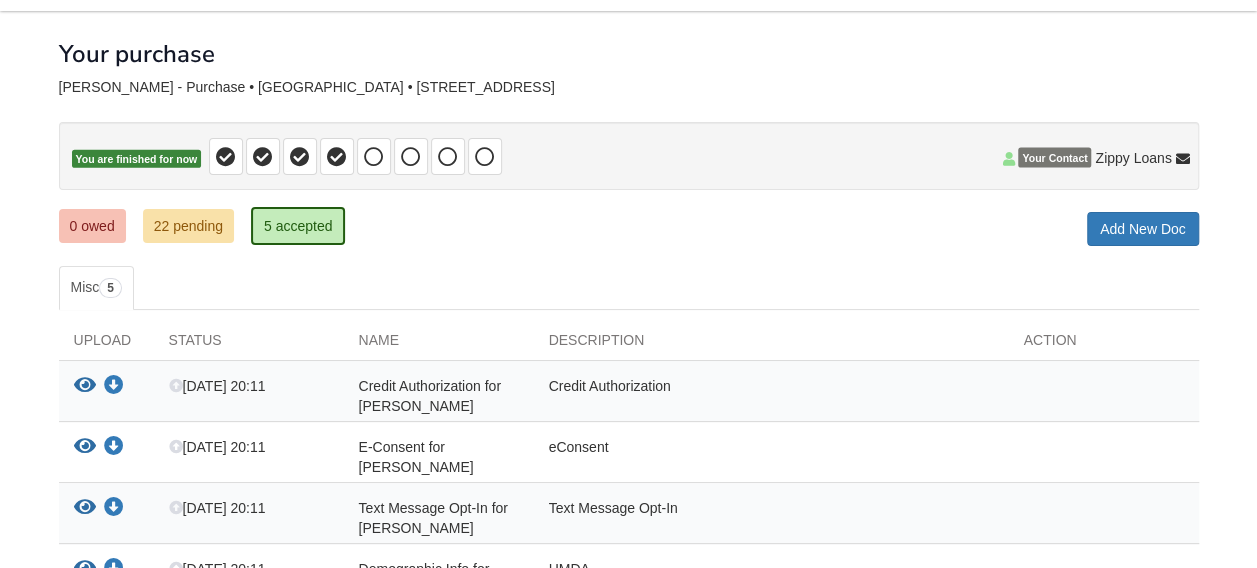 scroll, scrollTop: 0, scrollLeft: 0, axis: both 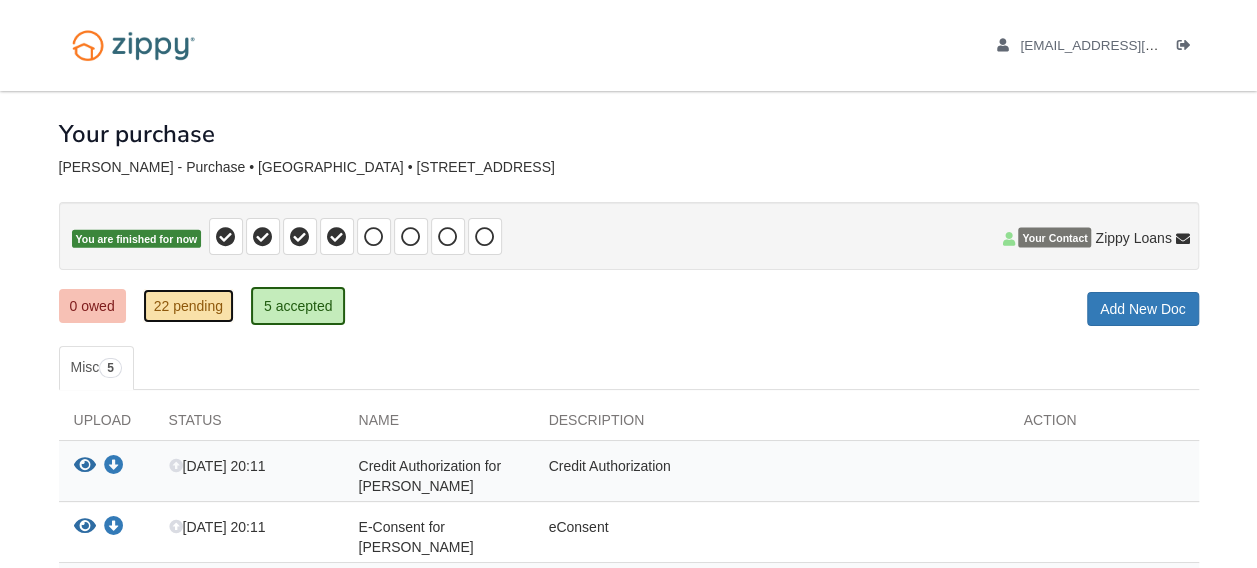 click on "22 pending" at bounding box center [188, 306] 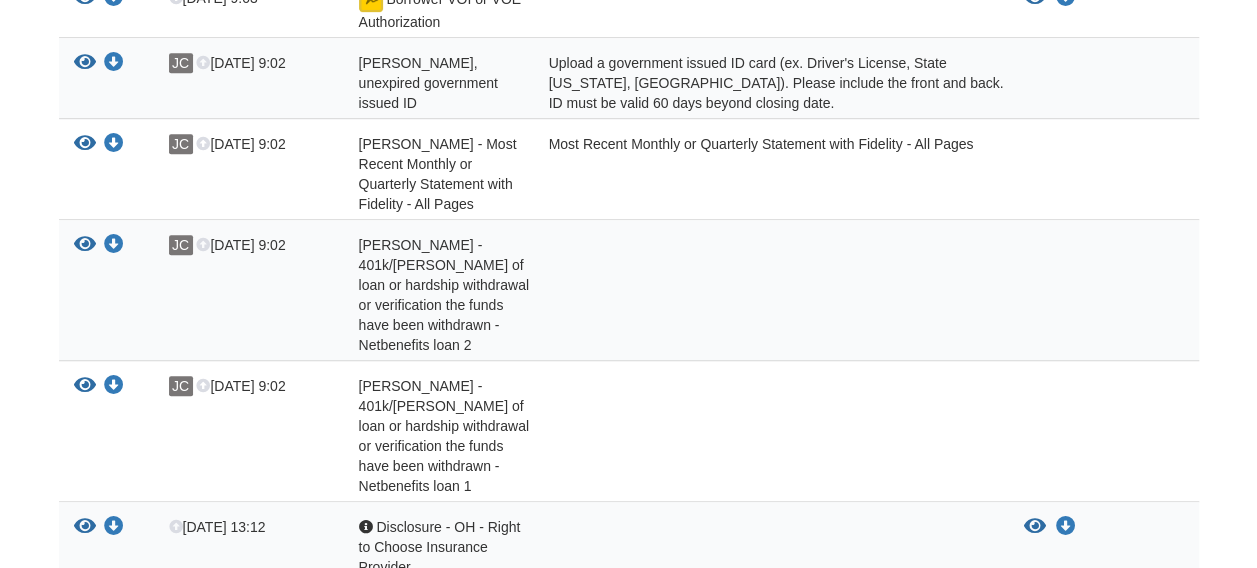 scroll, scrollTop: 0, scrollLeft: 0, axis: both 